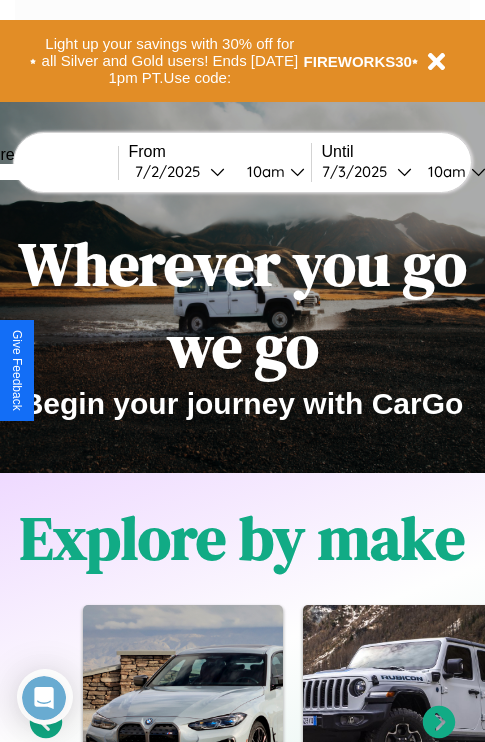 scroll, scrollTop: 0, scrollLeft: 0, axis: both 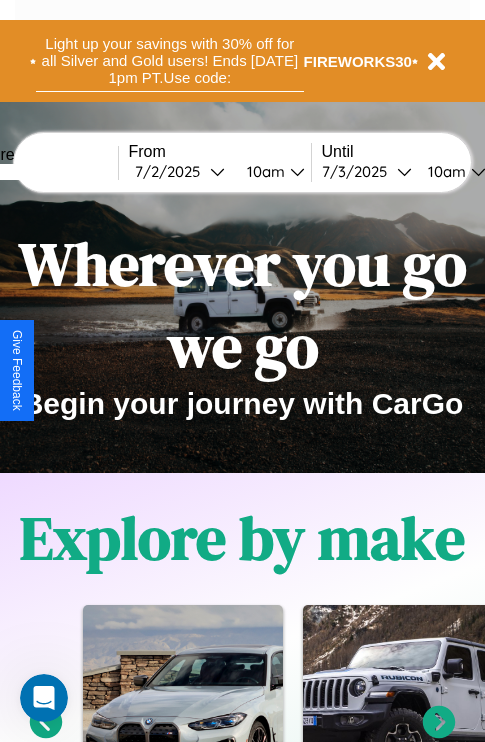 click on "Light up your savings with 30% off for all Silver and Gold users! Ends [DATE] 1pm PT.  Use code:" at bounding box center (170, 61) 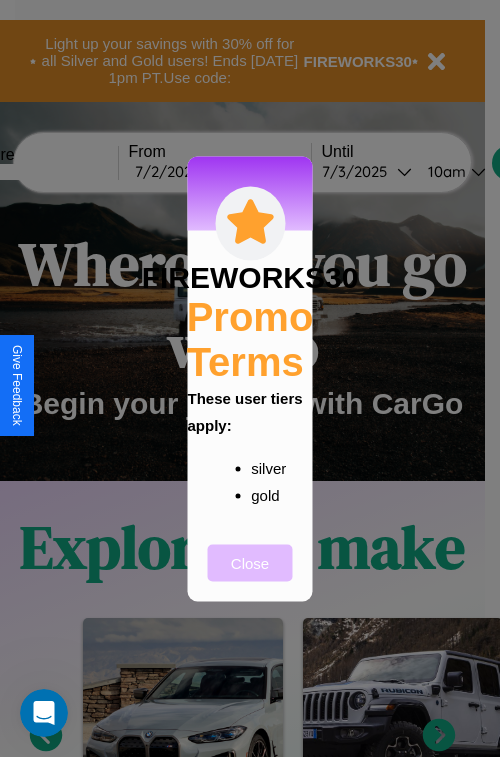 click on "Close" at bounding box center (250, 562) 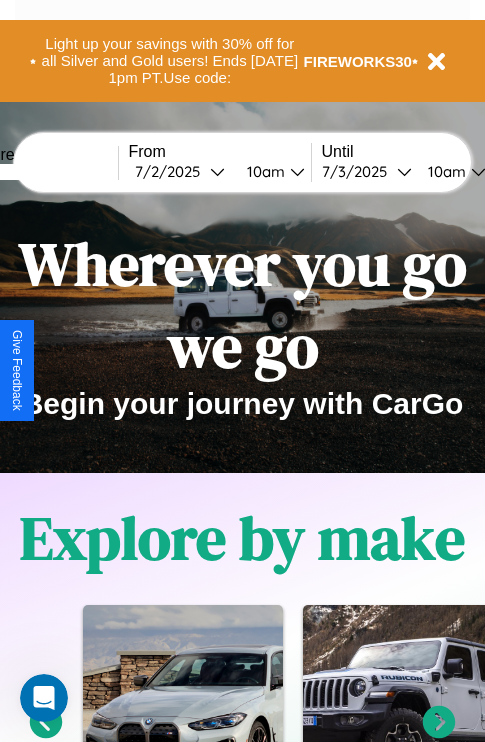 scroll, scrollTop: 2423, scrollLeft: 0, axis: vertical 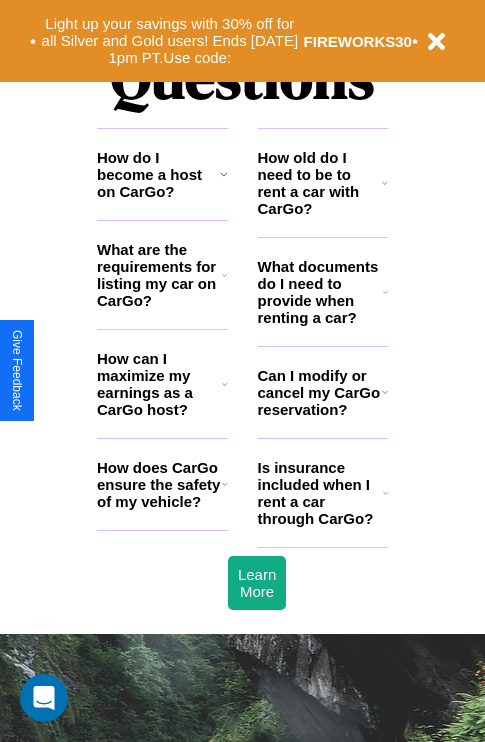 click 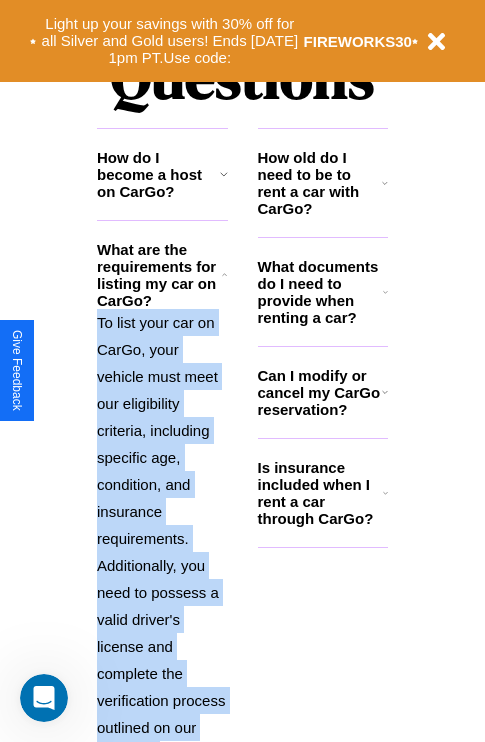 click on "To list your car on CarGo, your vehicle must meet our eligibility criteria, including specific age, condition, and insurance requirements. Additionally, you need to possess a valid driver's license and complete the verification process outlined on our platform." at bounding box center (162, 538) 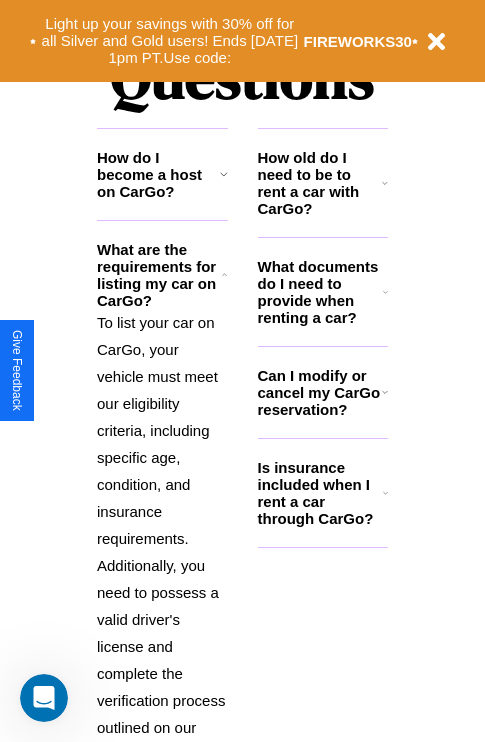 click on "How old do I need to be to rent a car with CarGo?" at bounding box center [320, 183] 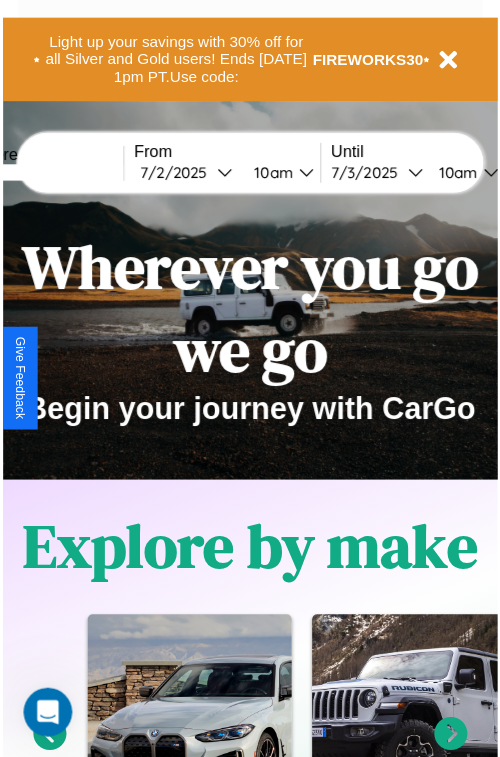 scroll, scrollTop: 0, scrollLeft: 0, axis: both 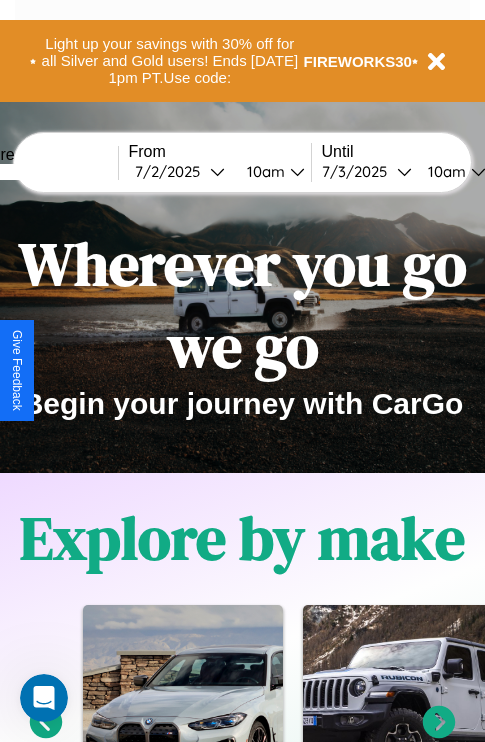 click at bounding box center (43, 172) 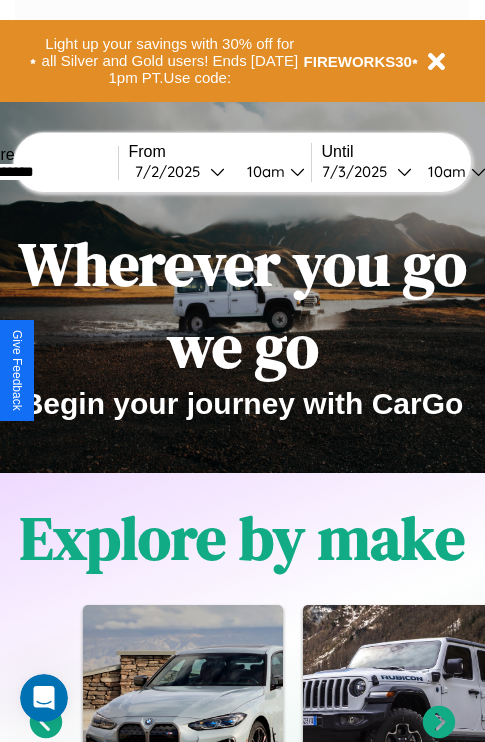 type on "**********" 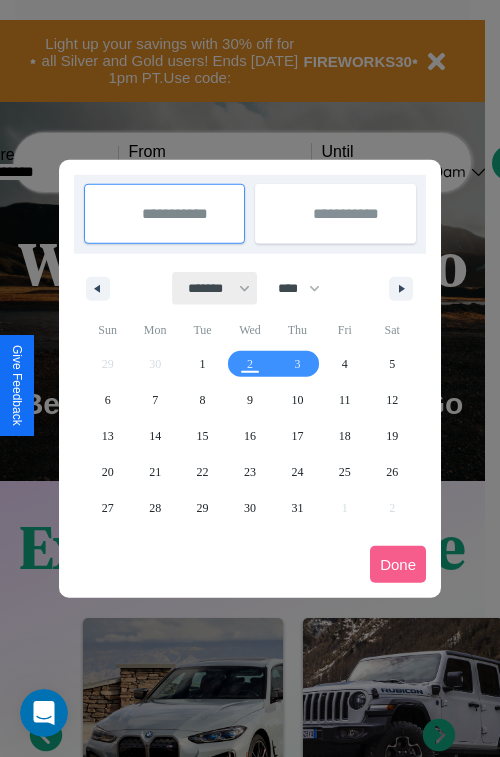 click on "******* ******** ***** ***** *** **** **** ****** ********* ******* ******** ********" at bounding box center [215, 288] 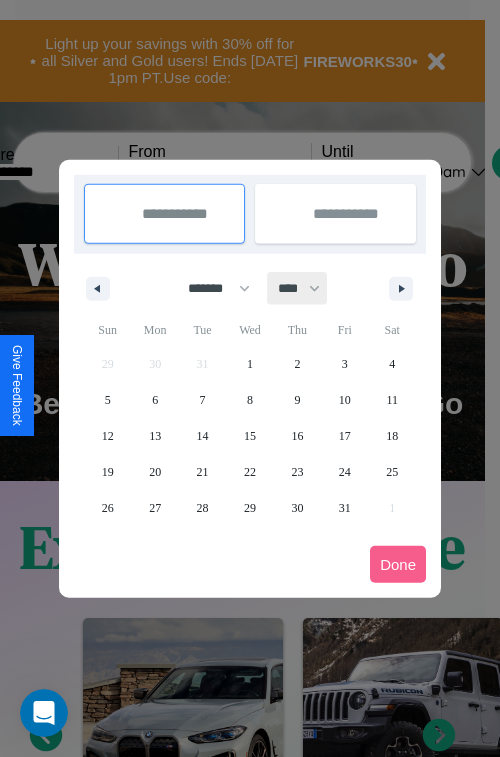 click on "**** **** **** **** **** **** **** **** **** **** **** **** **** **** **** **** **** **** **** **** **** **** **** **** **** **** **** **** **** **** **** **** **** **** **** **** **** **** **** **** **** **** **** **** **** **** **** **** **** **** **** **** **** **** **** **** **** **** **** **** **** **** **** **** **** **** **** **** **** **** **** **** **** **** **** **** **** **** **** **** **** **** **** **** **** **** **** **** **** **** **** **** **** **** **** **** **** **** **** **** **** **** **** **** **** **** **** **** **** **** **** **** **** **** **** **** **** **** **** **** ****" at bounding box center [298, 288] 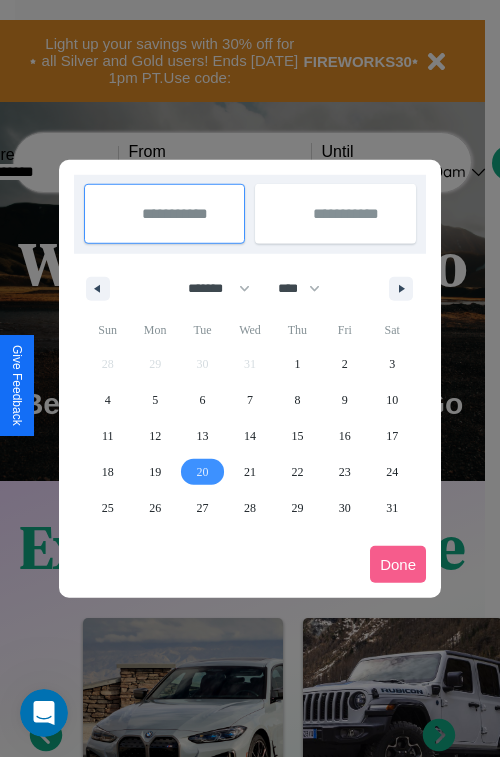 click on "20" at bounding box center [203, 472] 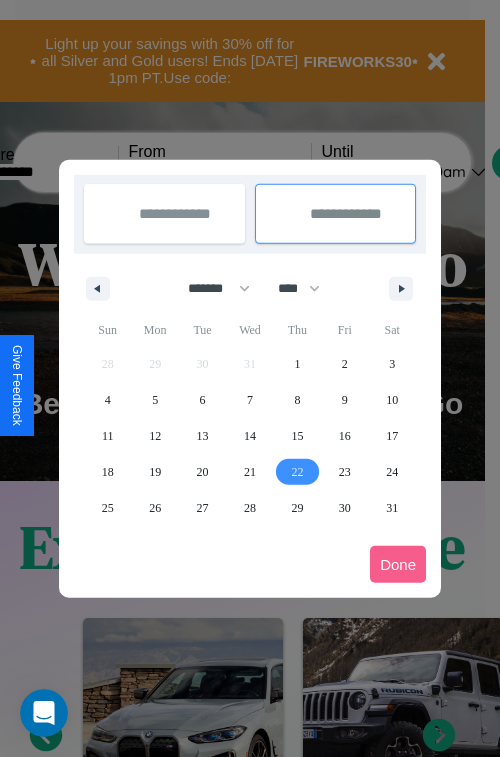 click on "22" at bounding box center [297, 472] 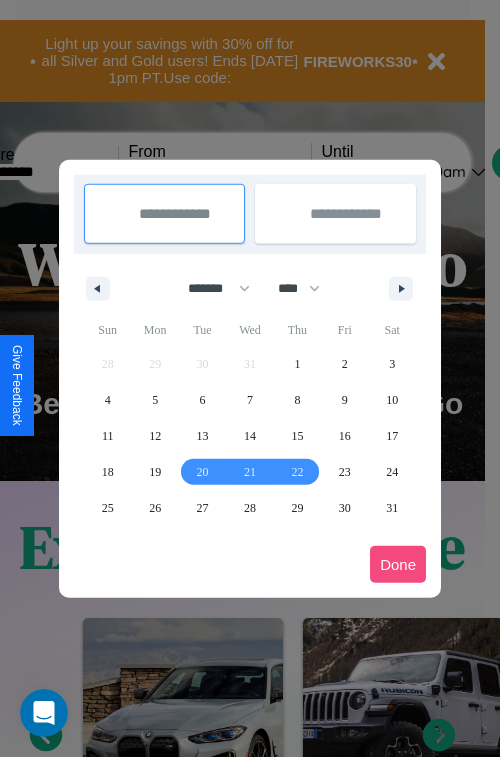 click on "Done" at bounding box center (398, 564) 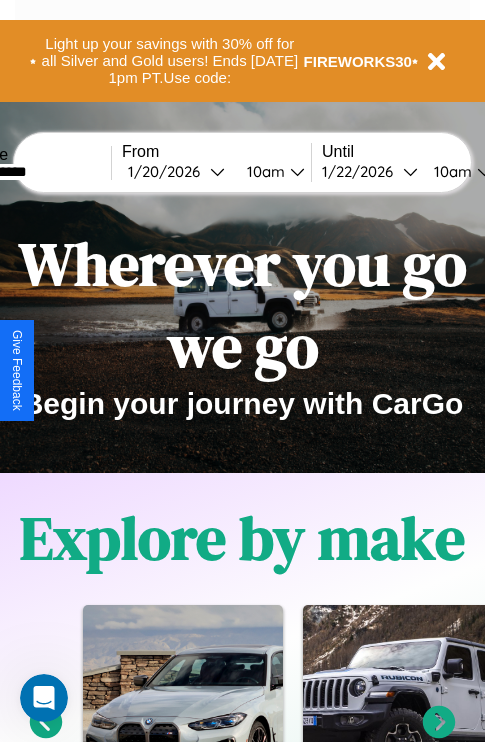 click on "10am" at bounding box center (263, 171) 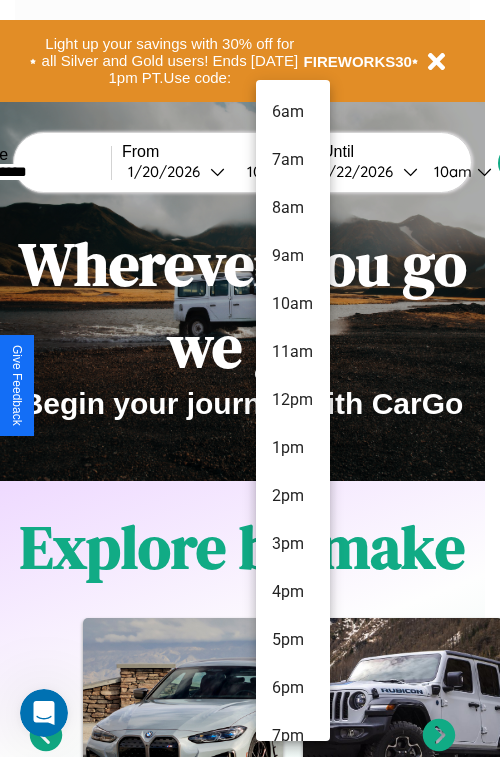 scroll, scrollTop: 67, scrollLeft: 0, axis: vertical 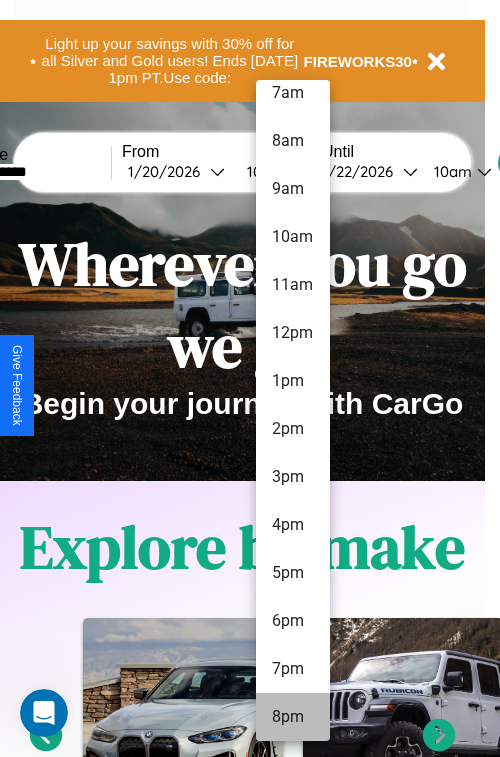 click on "8pm" at bounding box center (293, 717) 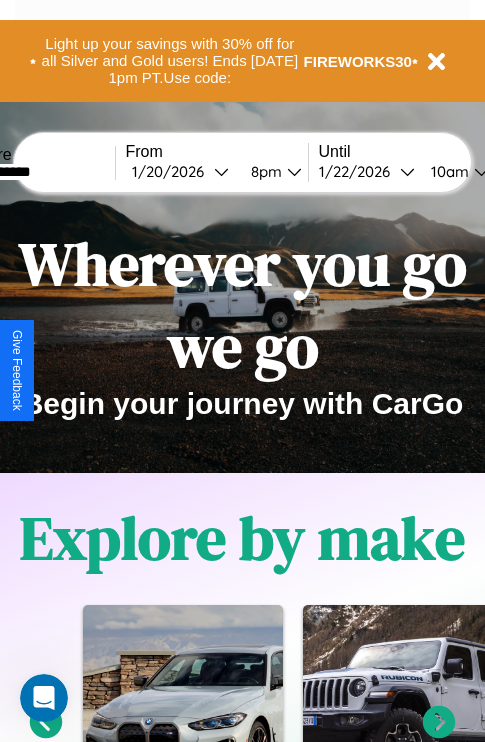 click on "10am" at bounding box center (447, 171) 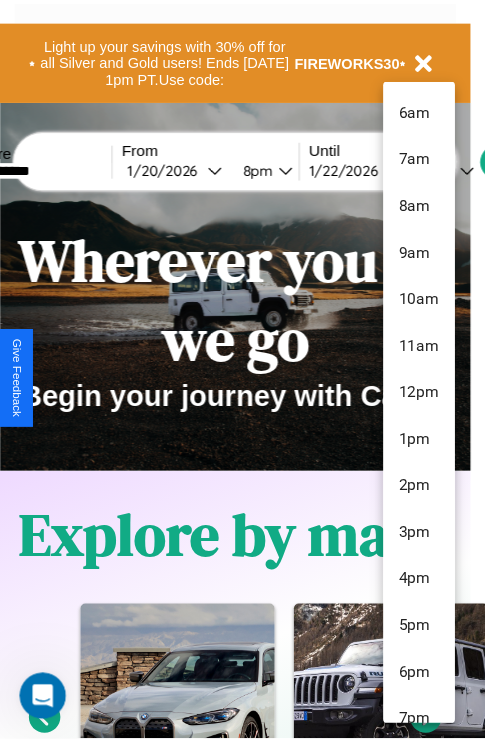 scroll, scrollTop: 163, scrollLeft: 0, axis: vertical 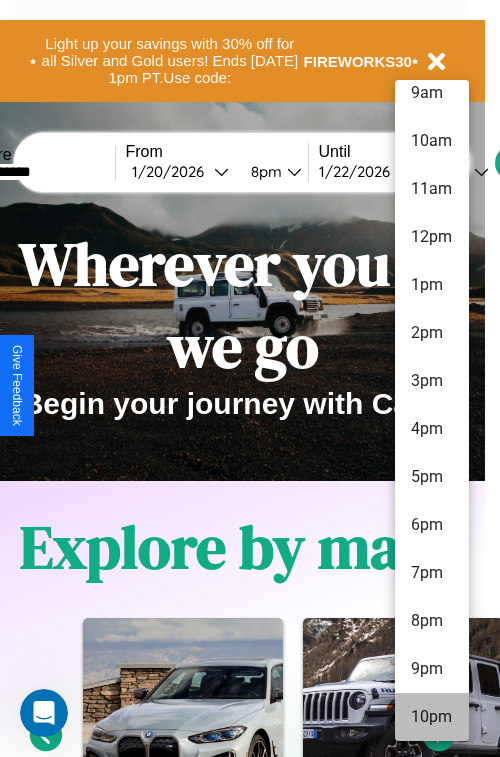 click on "10pm" at bounding box center (432, 717) 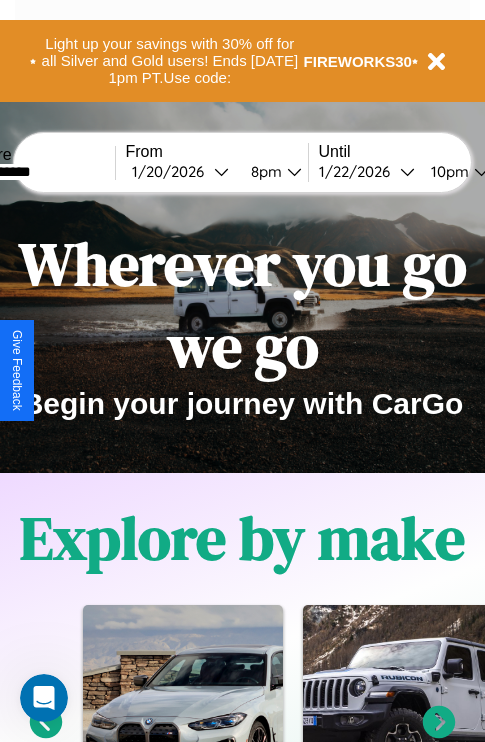 scroll, scrollTop: 0, scrollLeft: 71, axis: horizontal 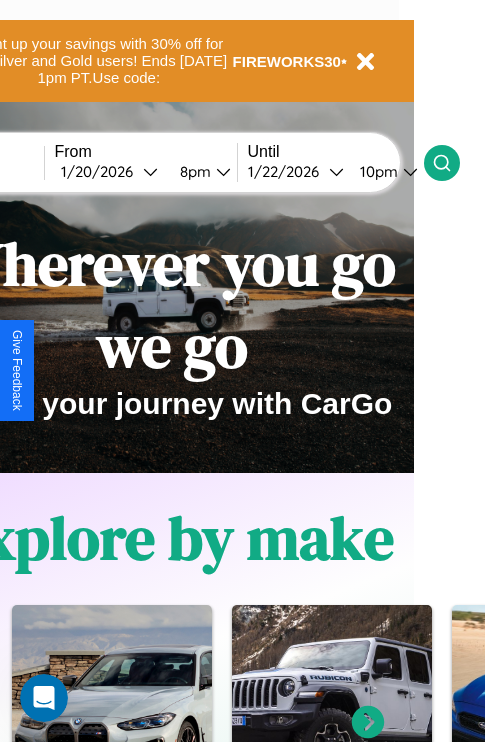 click 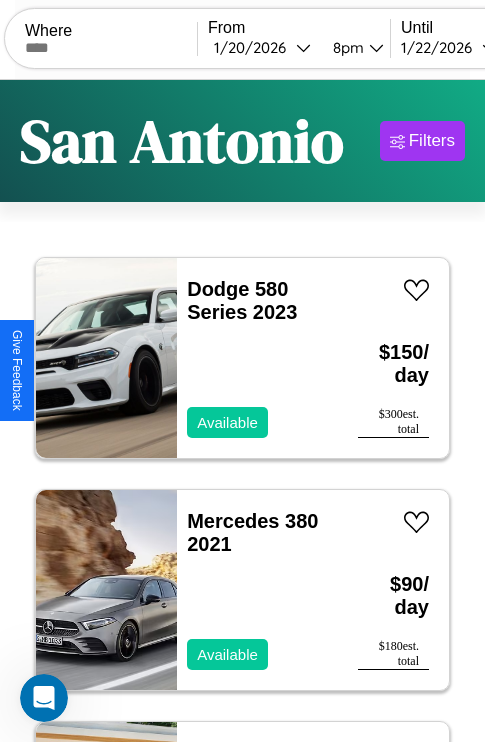 scroll, scrollTop: 95, scrollLeft: 0, axis: vertical 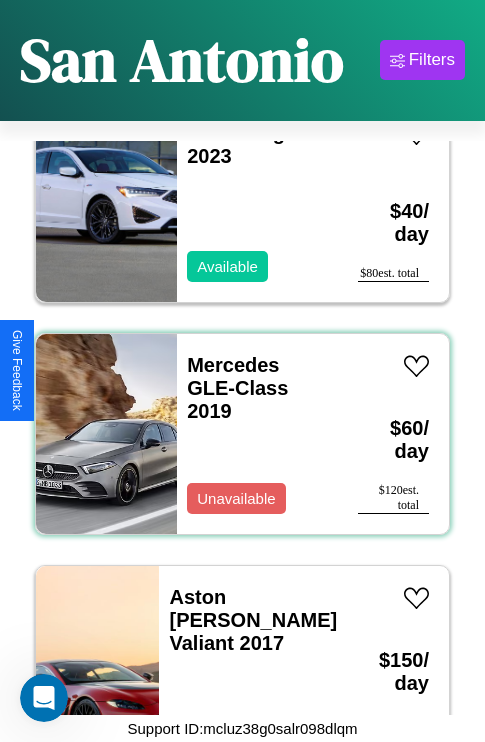 click on "Mercedes   GLE-Class   2019 Unavailable" at bounding box center (257, 434) 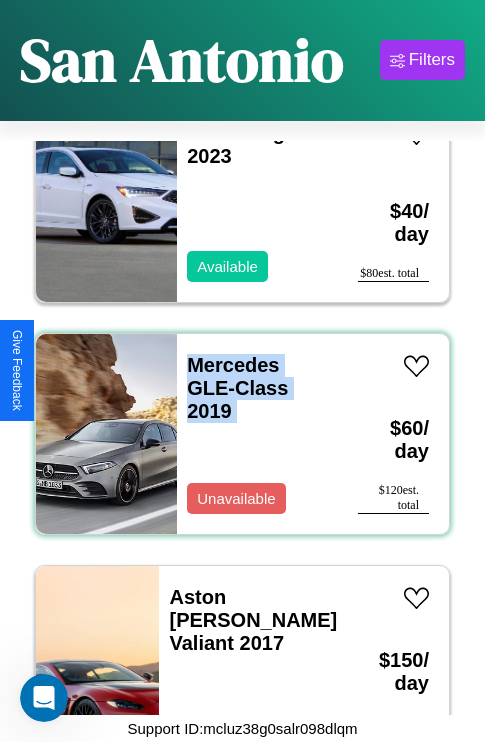 click on "Mercedes   GLE-Class   2019 Unavailable" at bounding box center (257, 434) 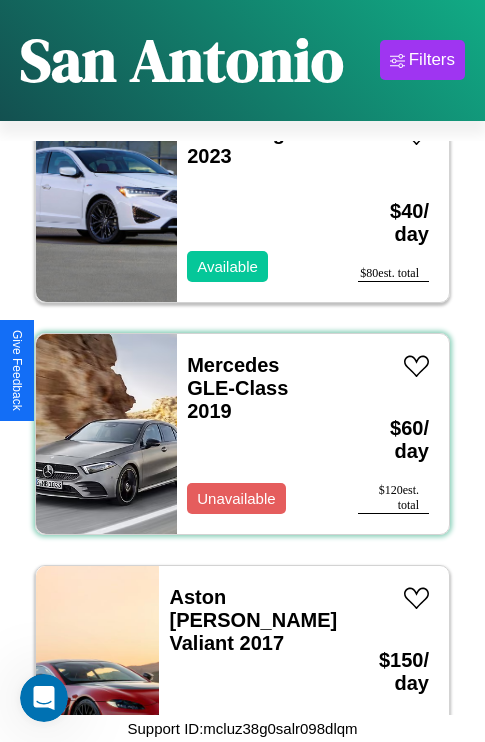 click on "Mercedes   GLE-Class   2019 Unavailable" at bounding box center [257, 434] 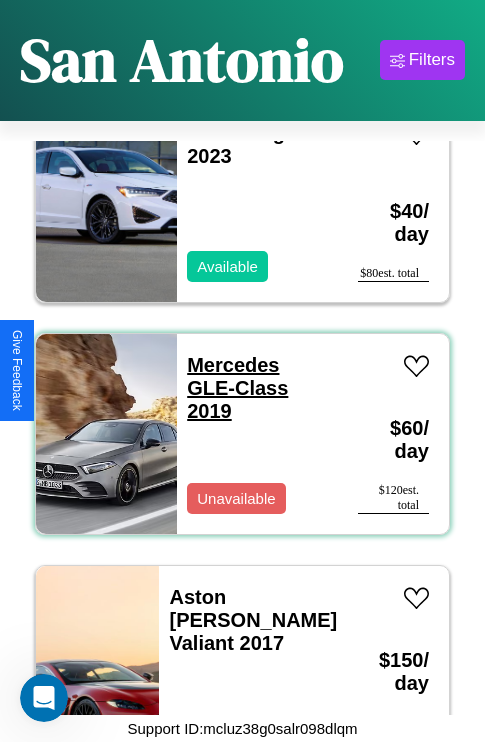 click on "Mercedes   GLE-Class   2019" at bounding box center (237, 388) 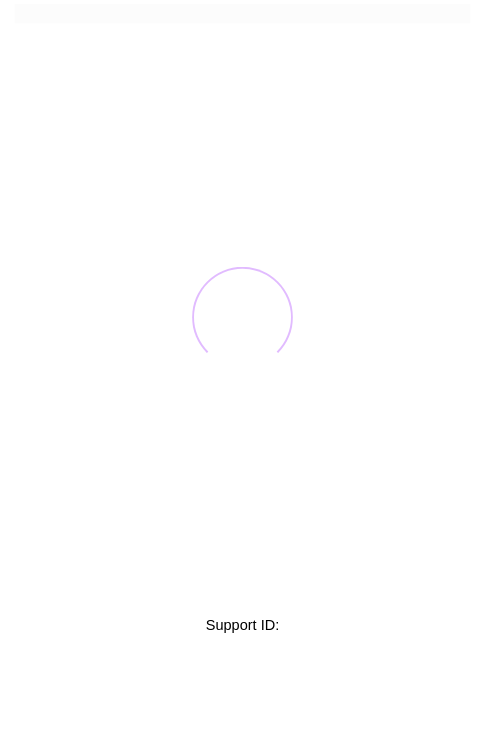 scroll, scrollTop: 0, scrollLeft: 0, axis: both 